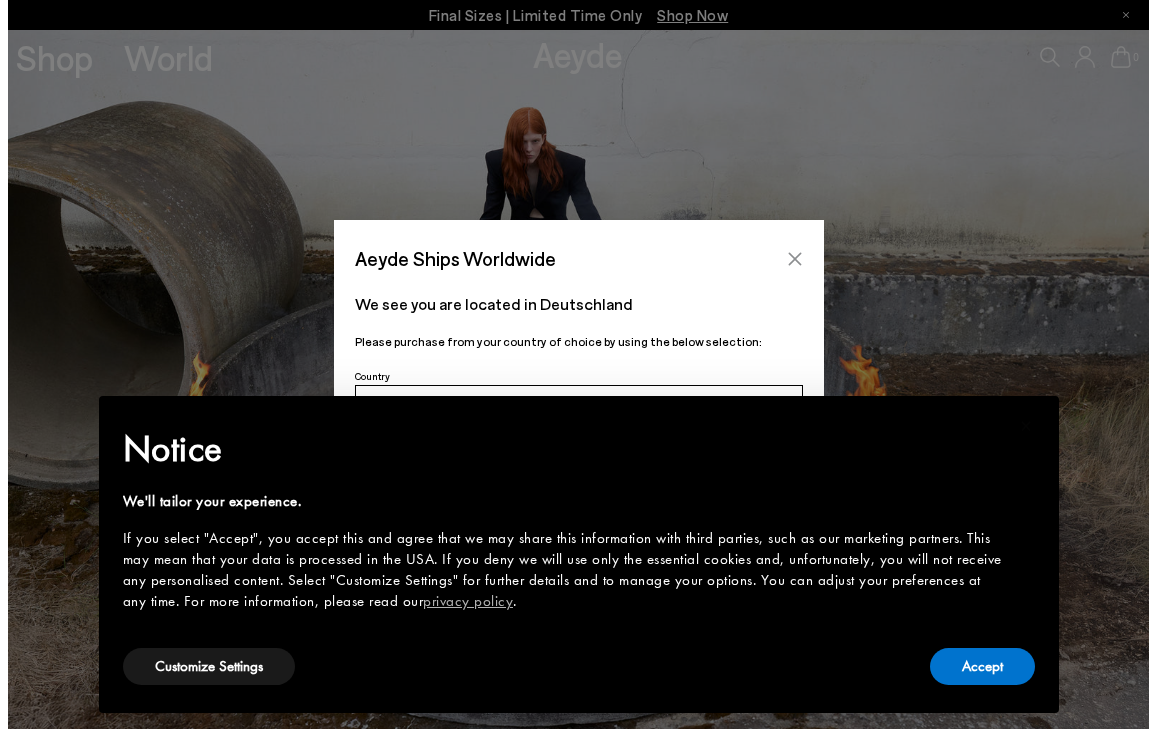 scroll, scrollTop: 0, scrollLeft: 0, axis: both 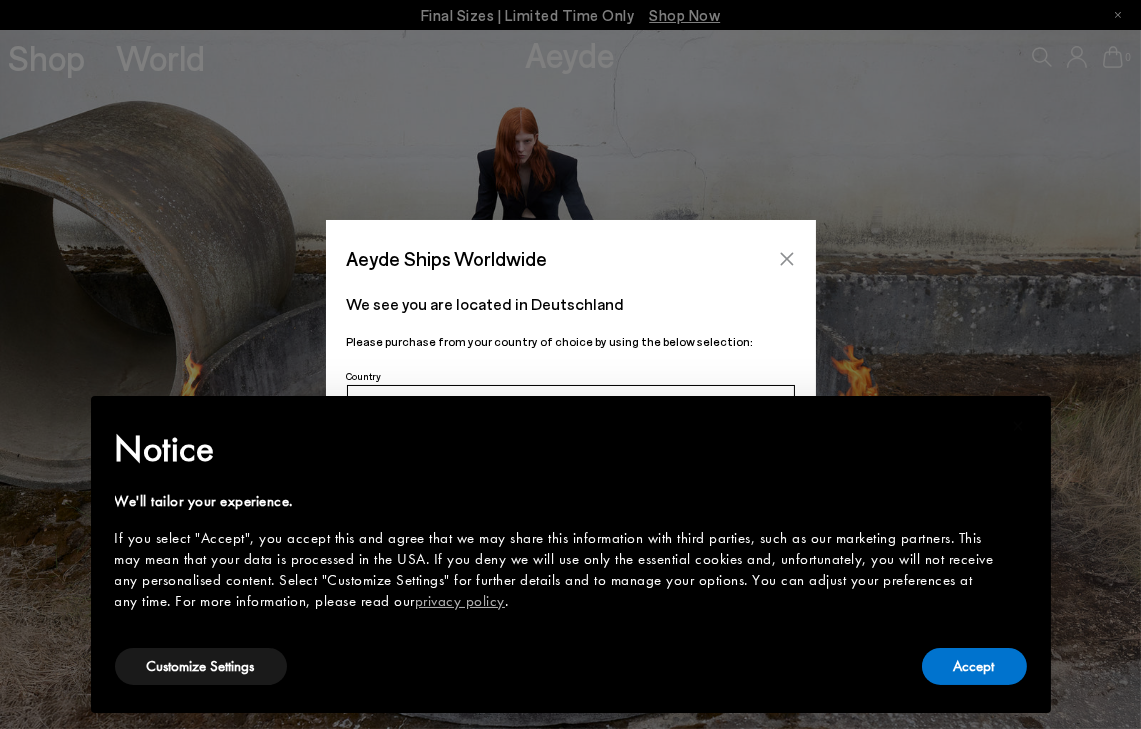 click 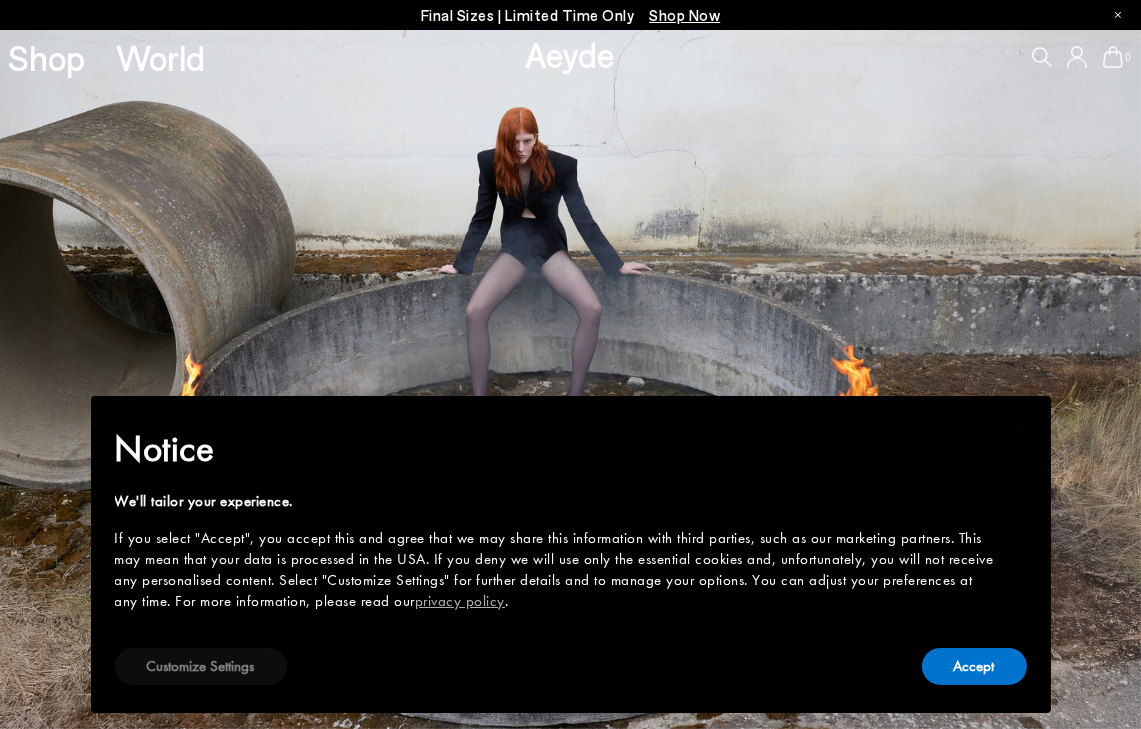 click on "Customize Settings" at bounding box center [201, 666] 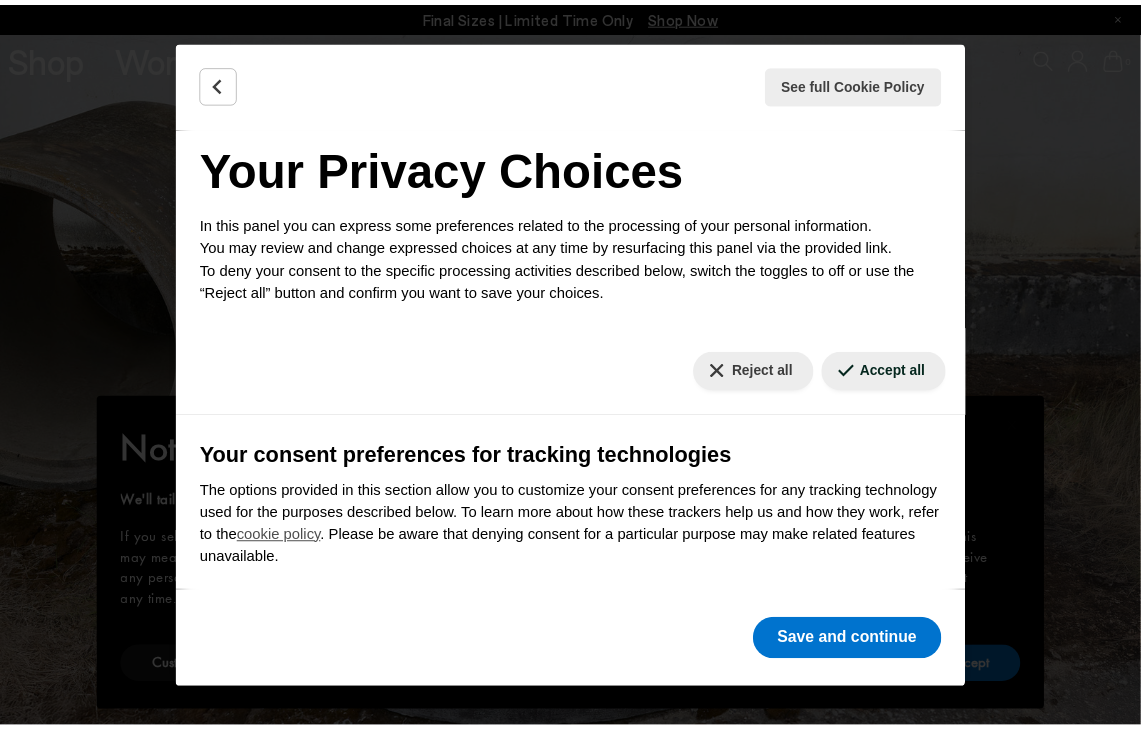 scroll, scrollTop: 0, scrollLeft: 0, axis: both 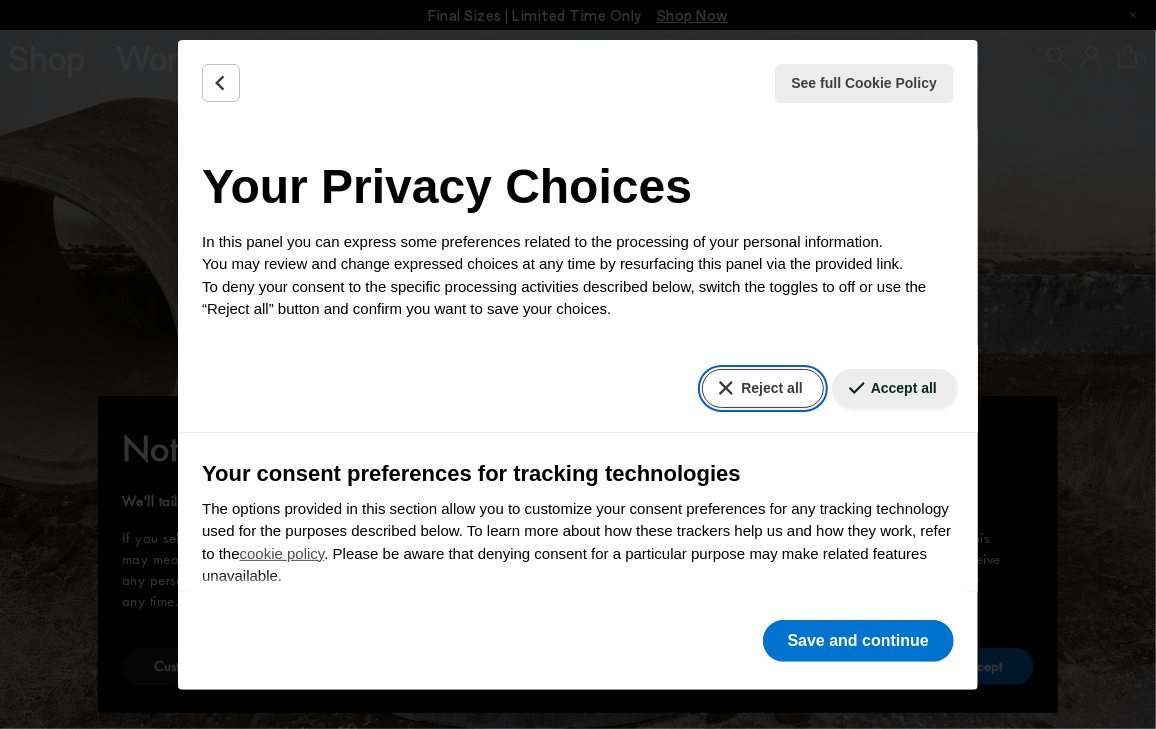 click on "Reject all" at bounding box center [762, 388] 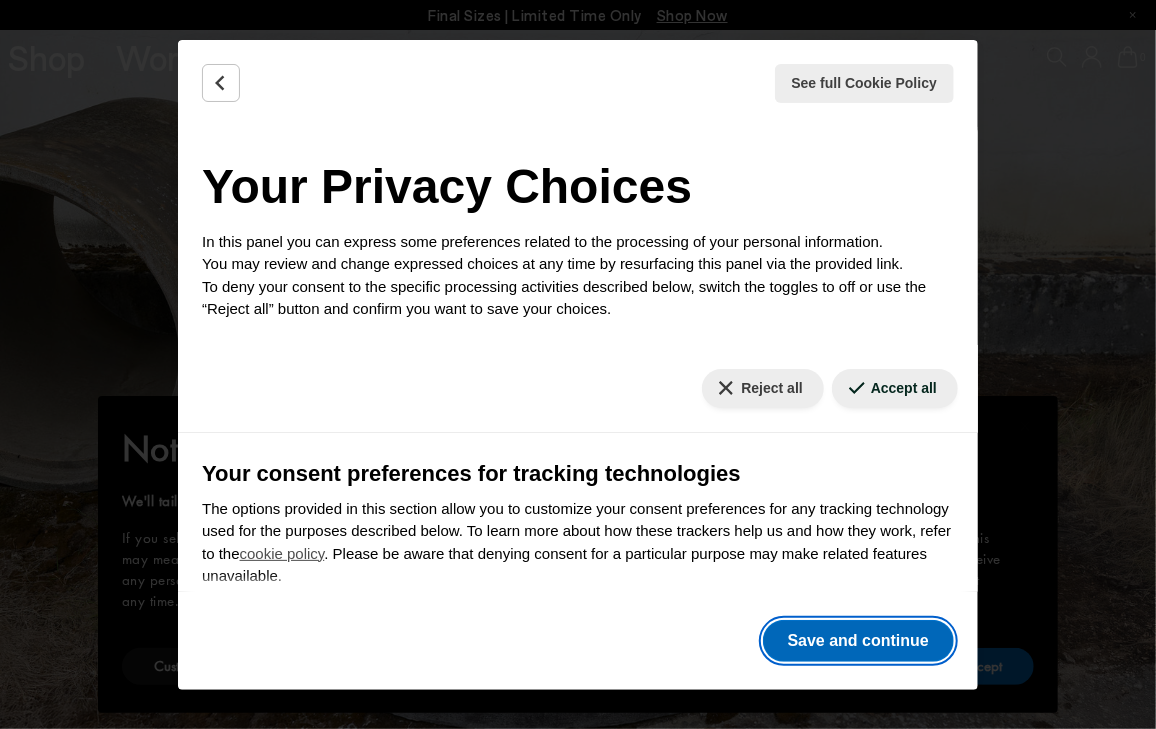 click on "Save and continue" at bounding box center [858, 641] 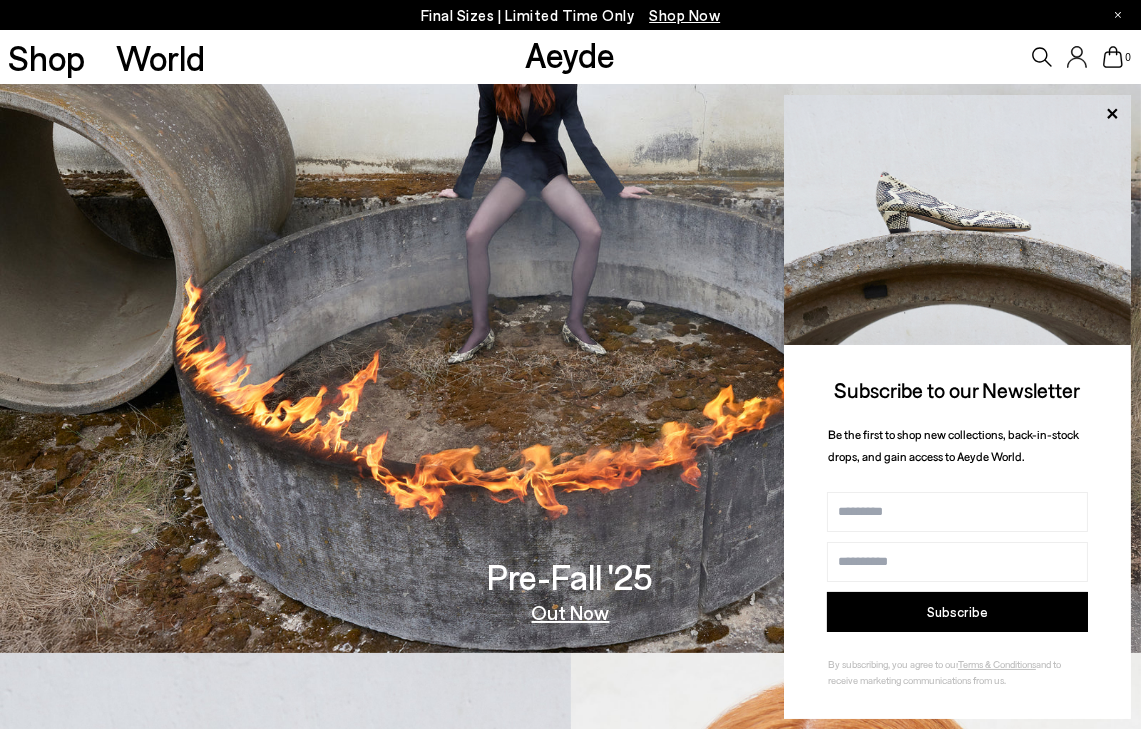 scroll, scrollTop: 0, scrollLeft: 0, axis: both 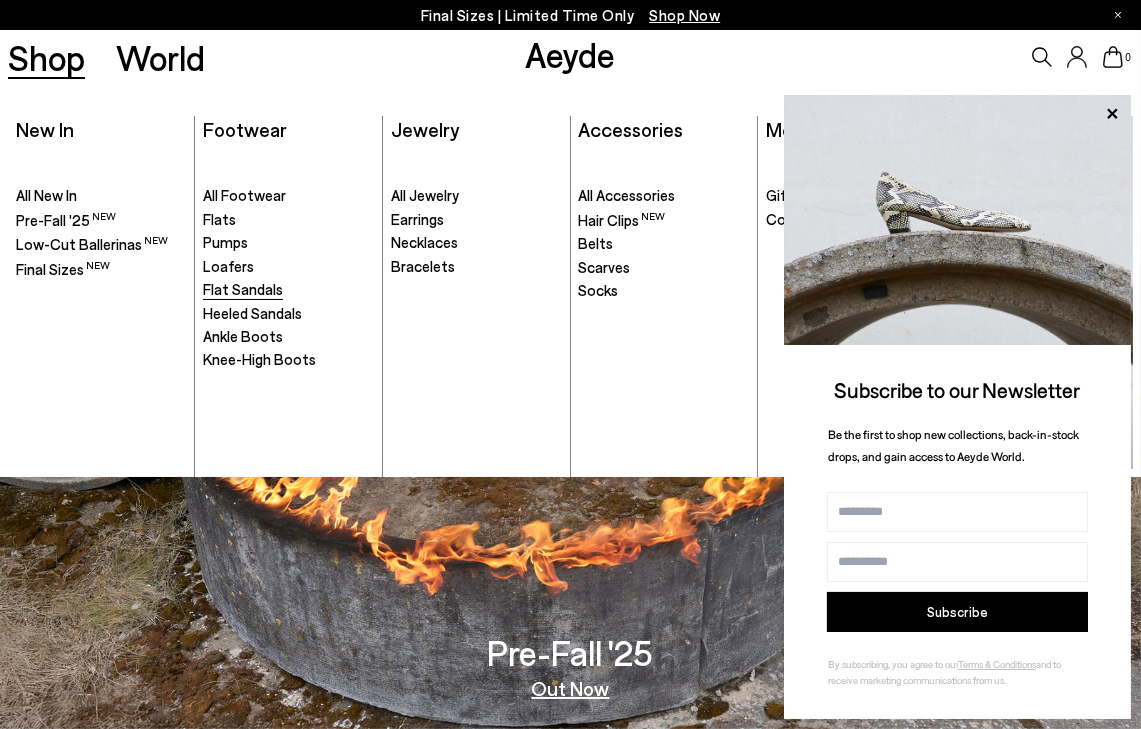 click on "Flat Sandals" at bounding box center [243, 289] 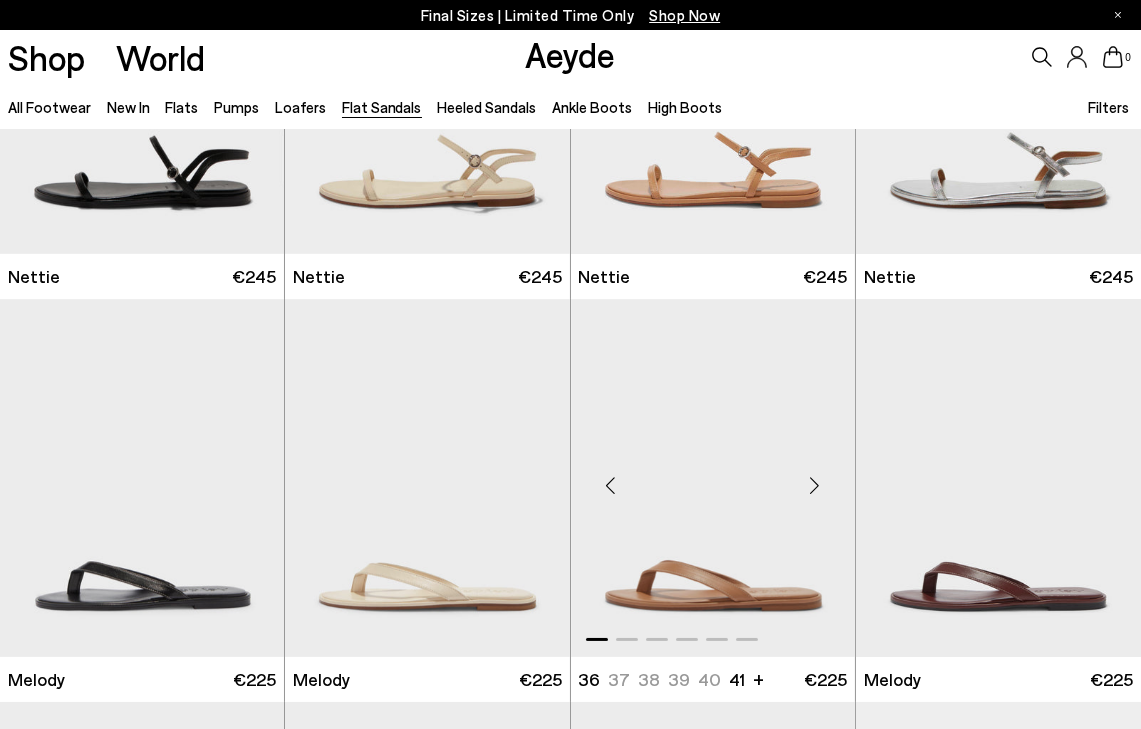 scroll, scrollTop: 699, scrollLeft: 0, axis: vertical 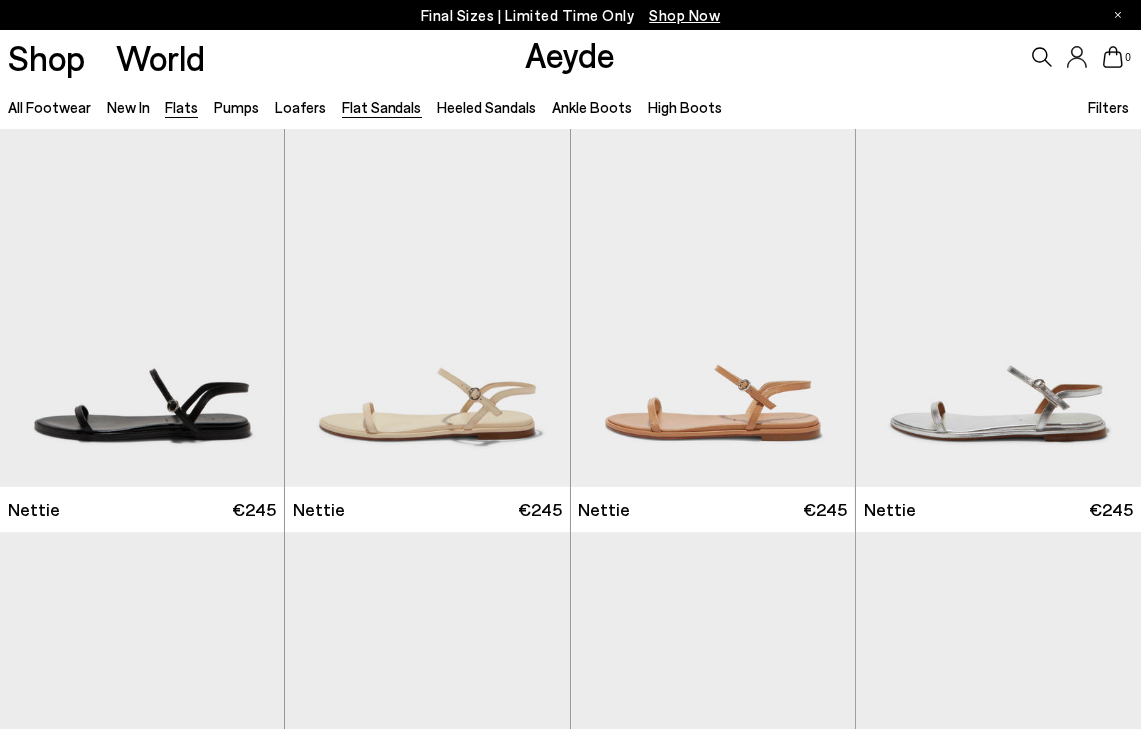 click on "Flats" at bounding box center [181, 107] 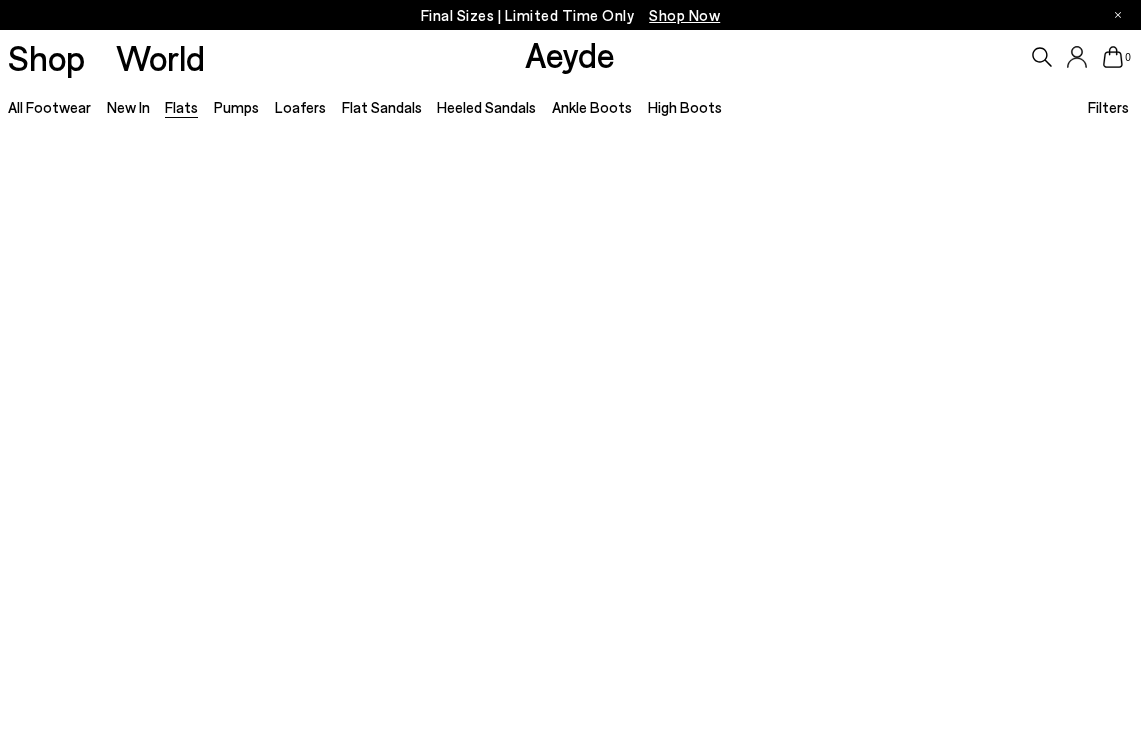 scroll, scrollTop: 0, scrollLeft: 0, axis: both 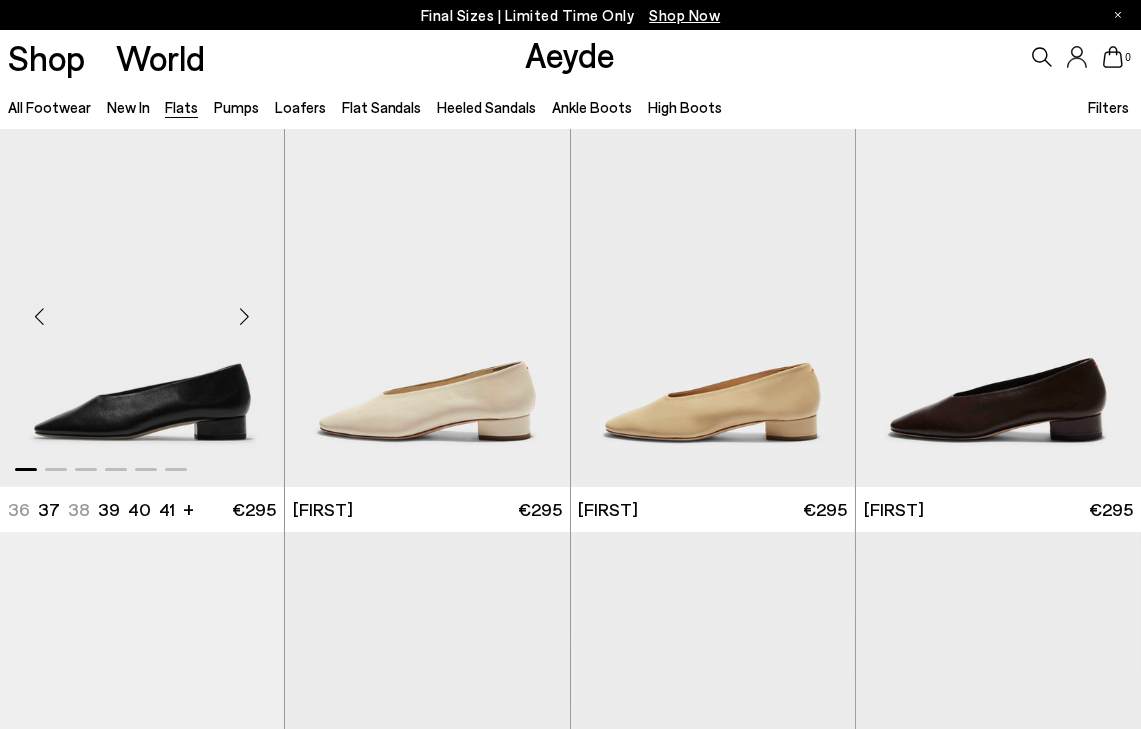 click at bounding box center (142, 308) 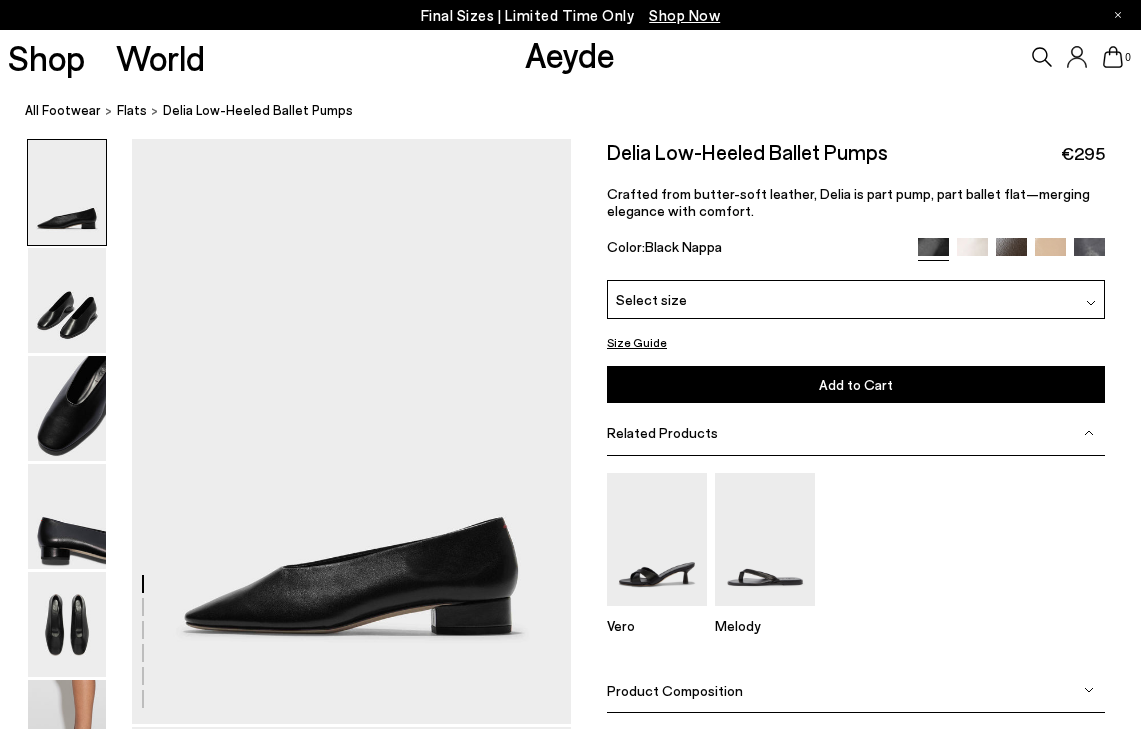 scroll, scrollTop: 0, scrollLeft: 0, axis: both 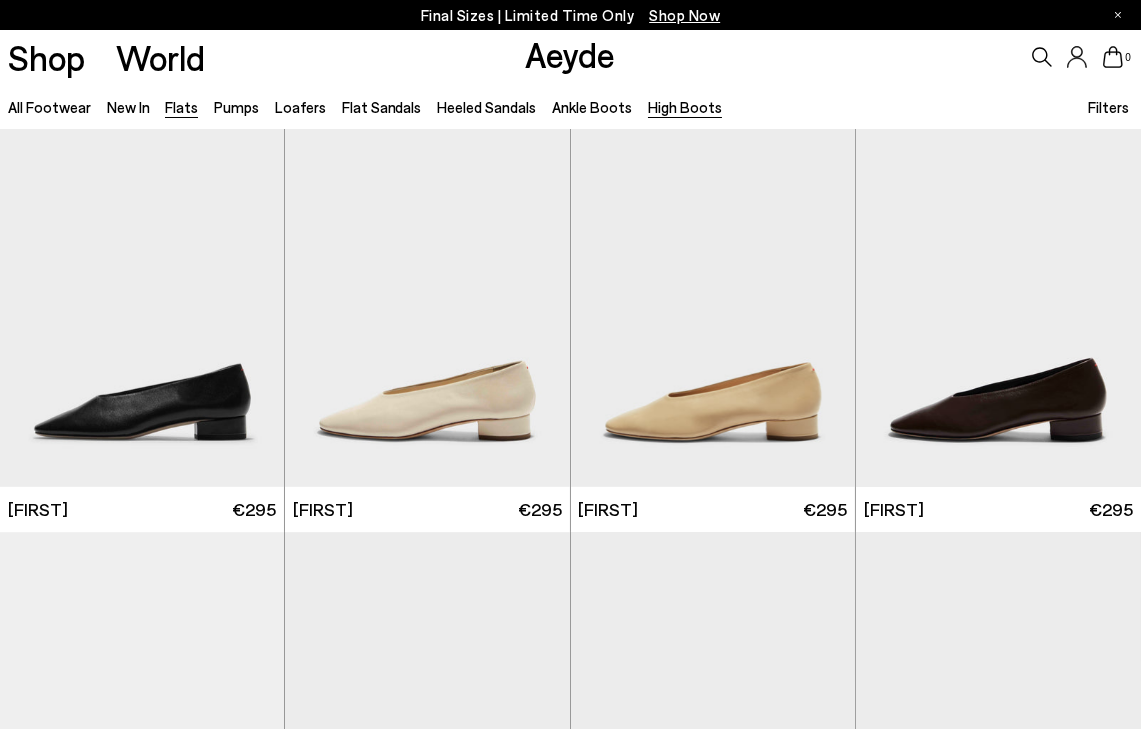 click on "High Boots" at bounding box center [685, 107] 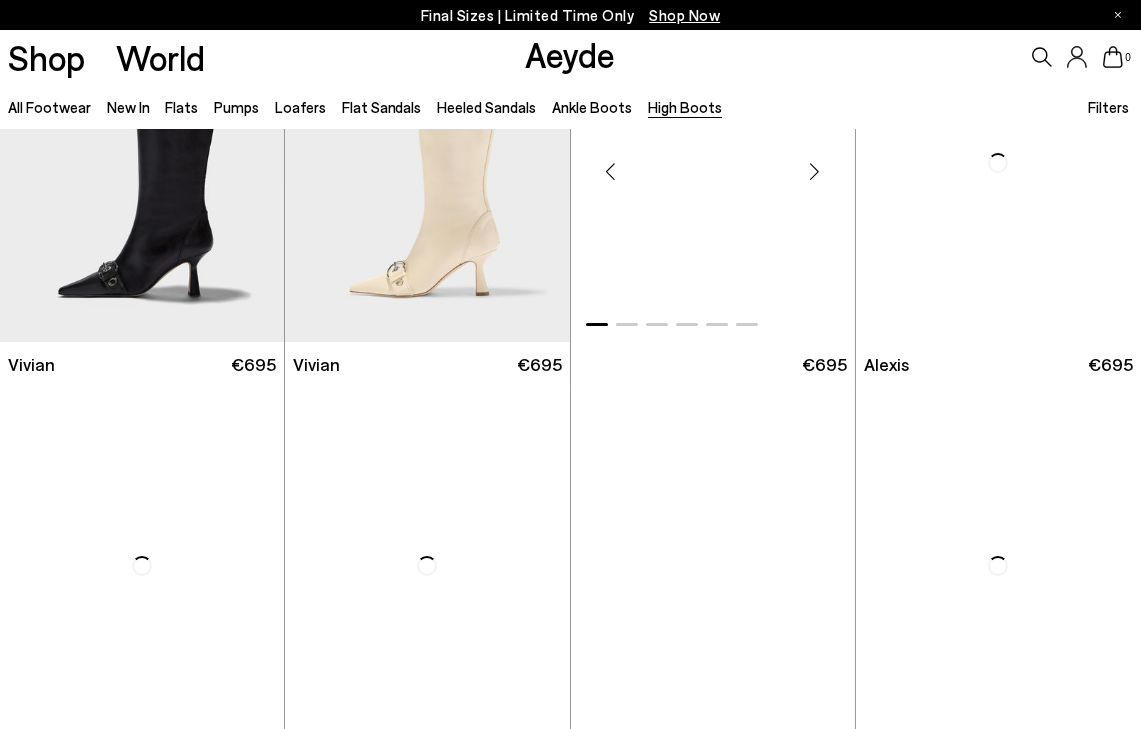 scroll, scrollTop: 0, scrollLeft: 0, axis: both 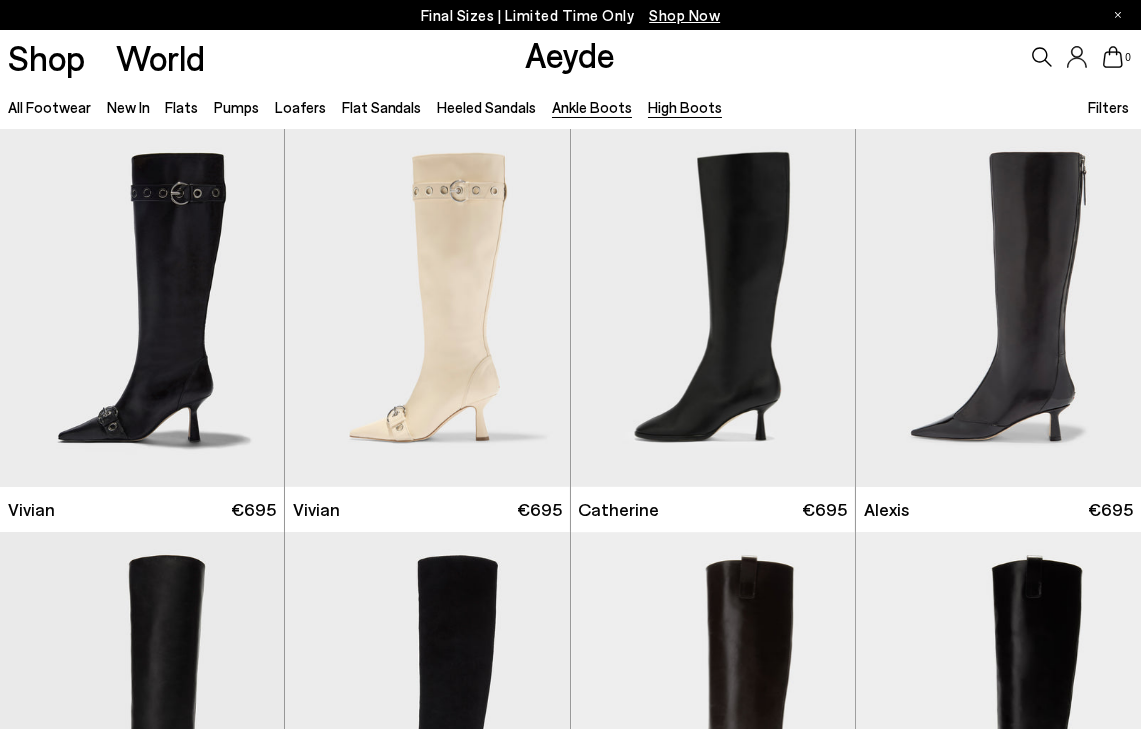 click on "Ankle Boots" at bounding box center [592, 107] 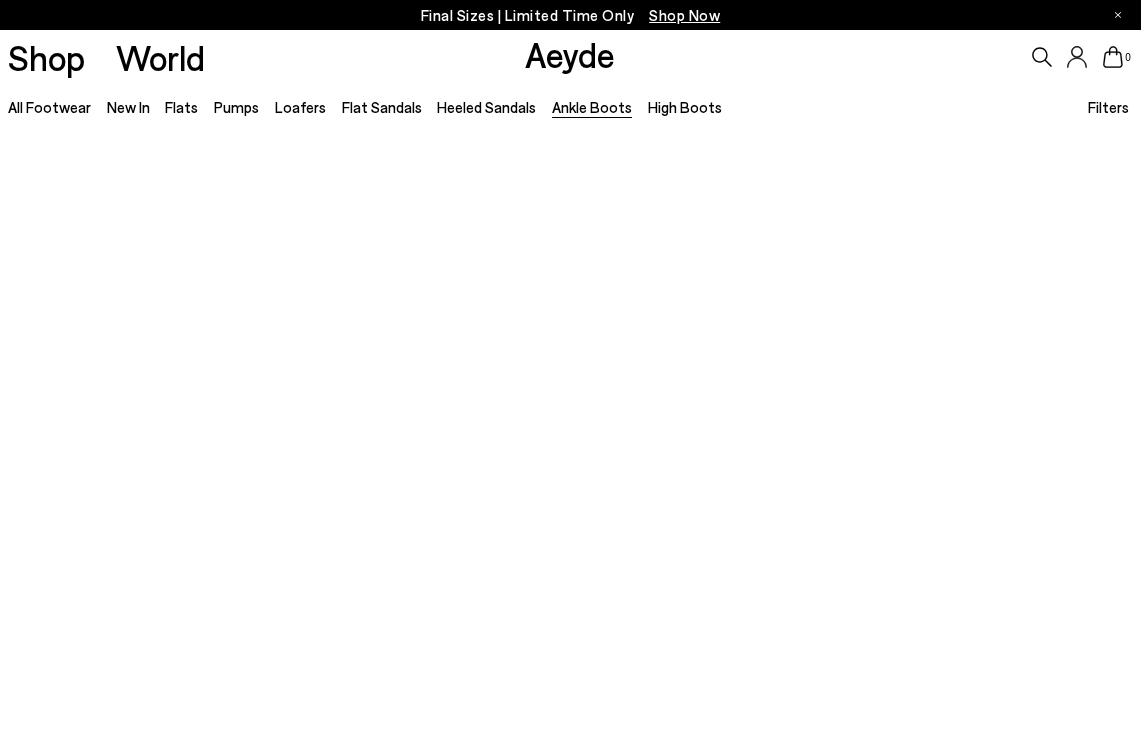 scroll, scrollTop: 0, scrollLeft: 0, axis: both 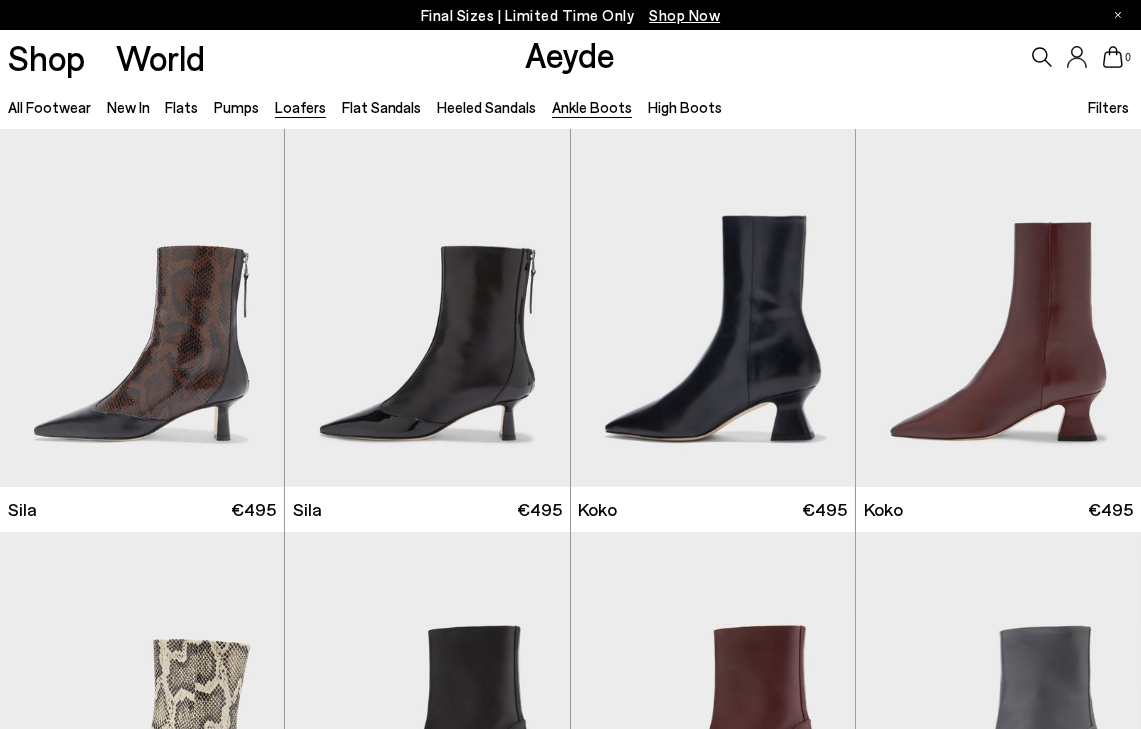 click on "Loafers" at bounding box center (300, 107) 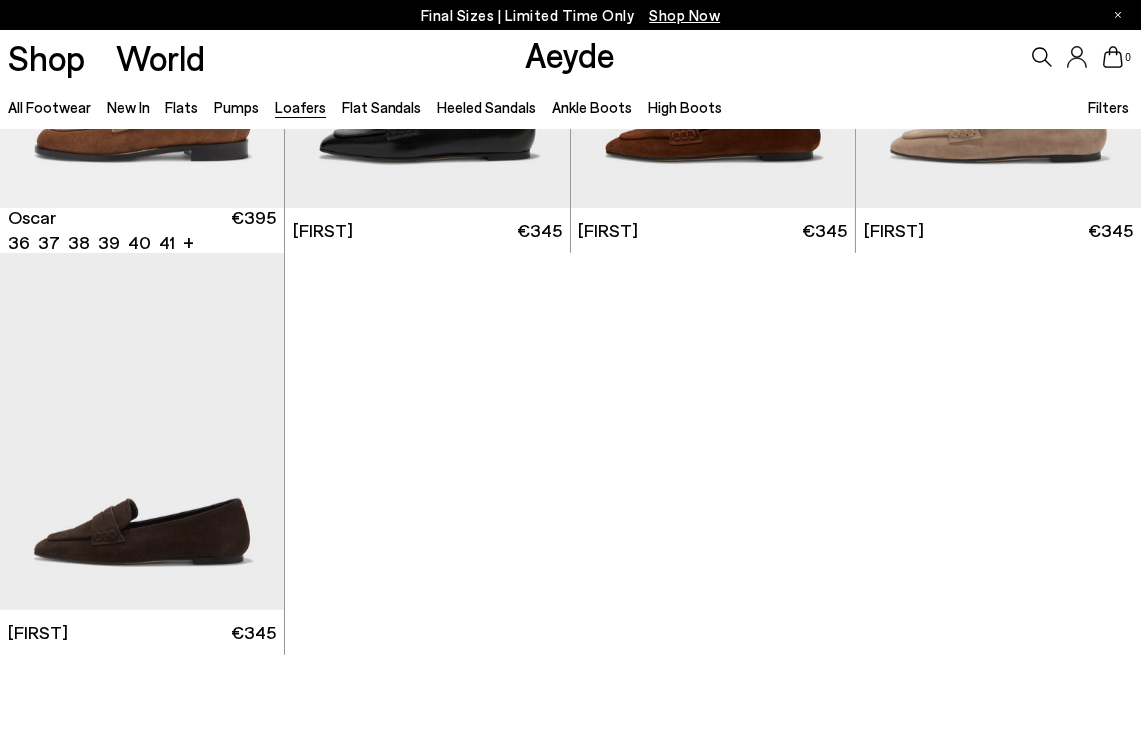 scroll, scrollTop: 1866, scrollLeft: 0, axis: vertical 